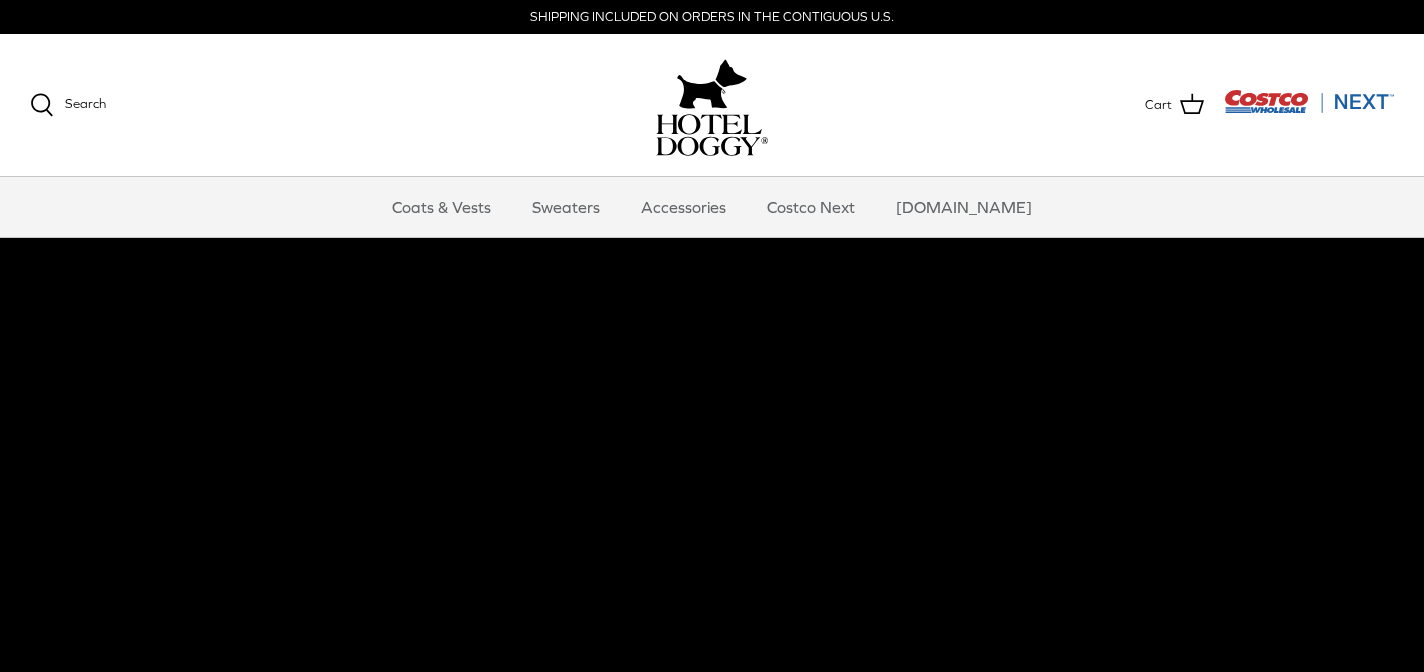 scroll, scrollTop: 0, scrollLeft: 0, axis: both 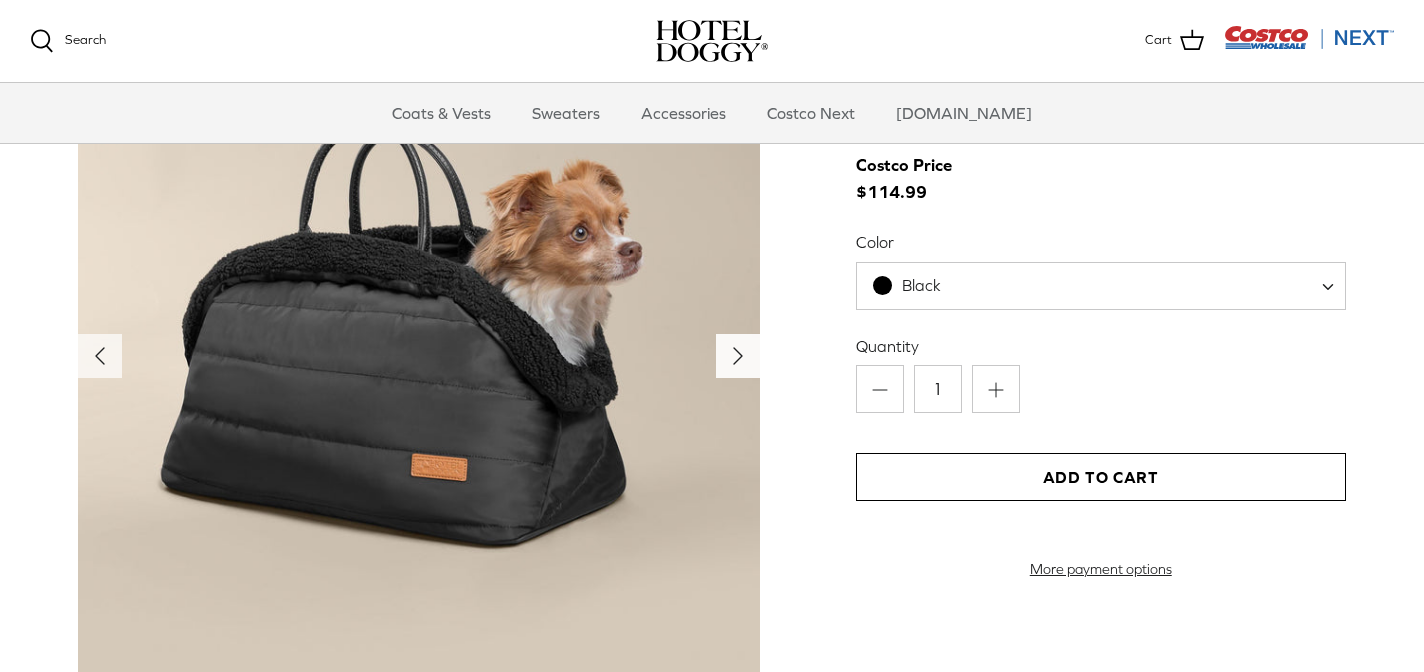click on "Right" 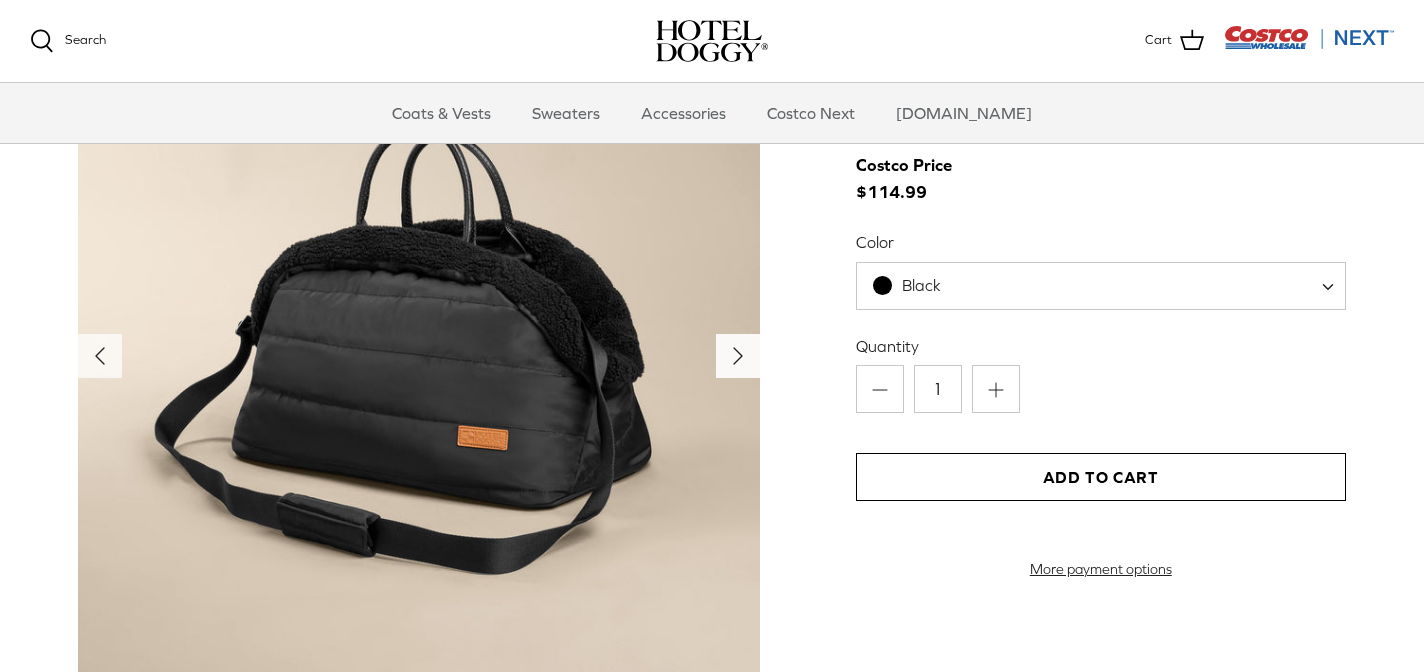 click on "Right" 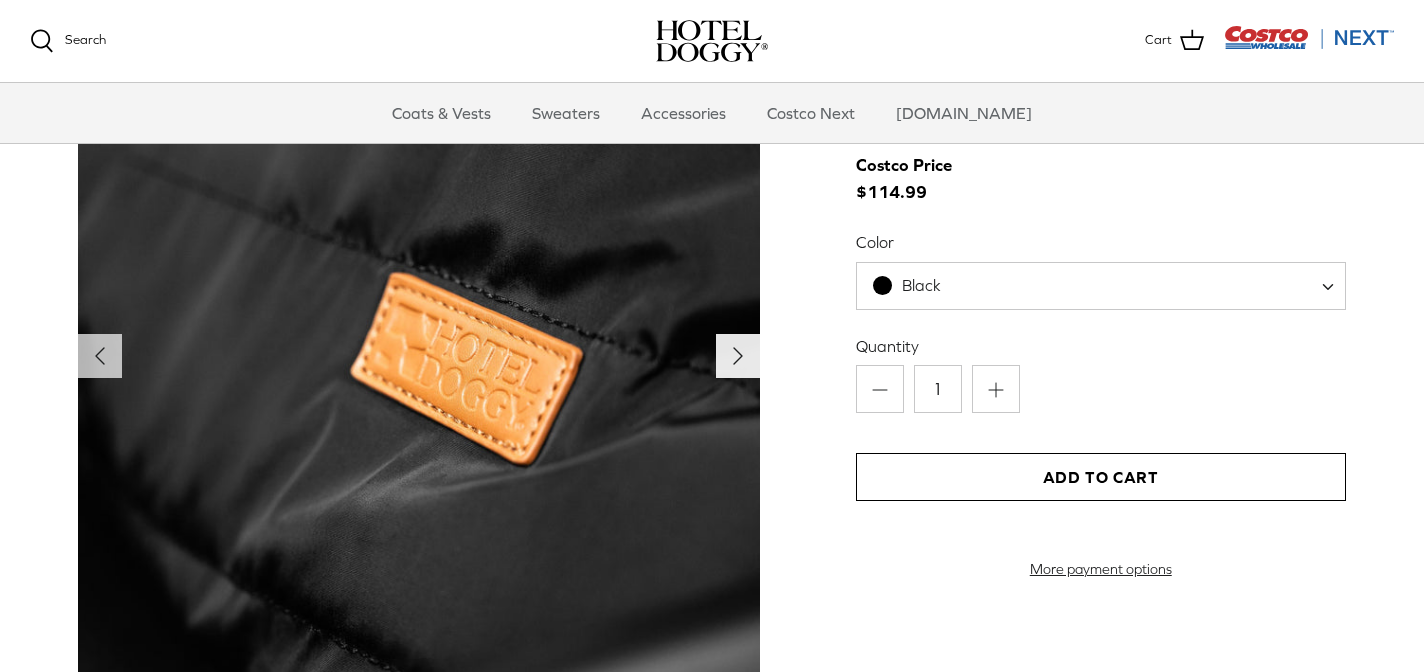 click on "Right" 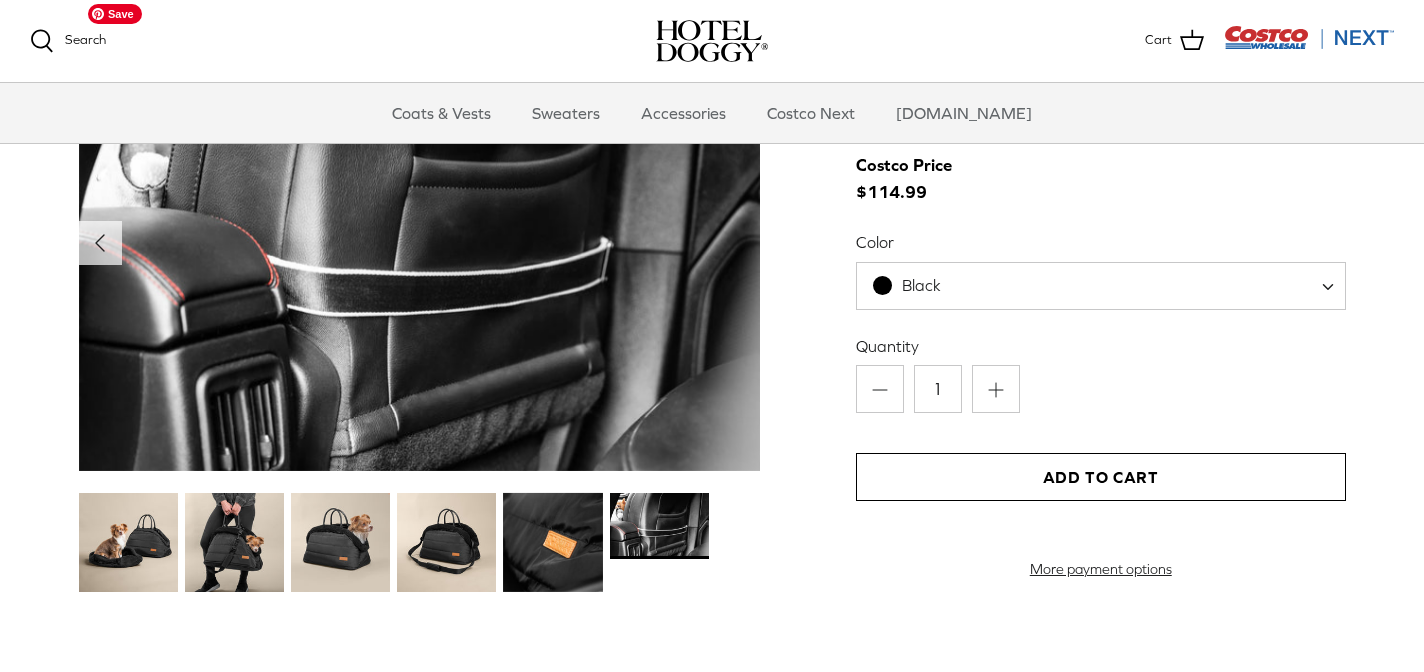click at bounding box center [419, 242] 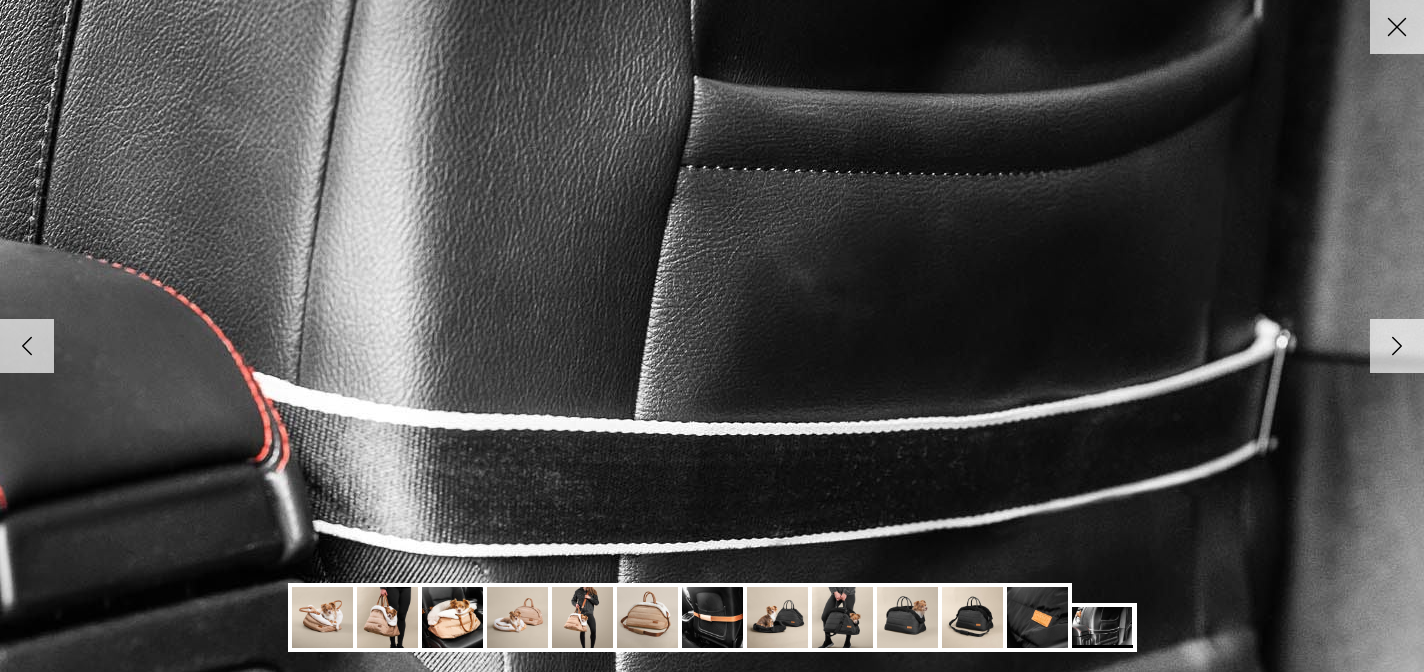 click at bounding box center [712, 336] 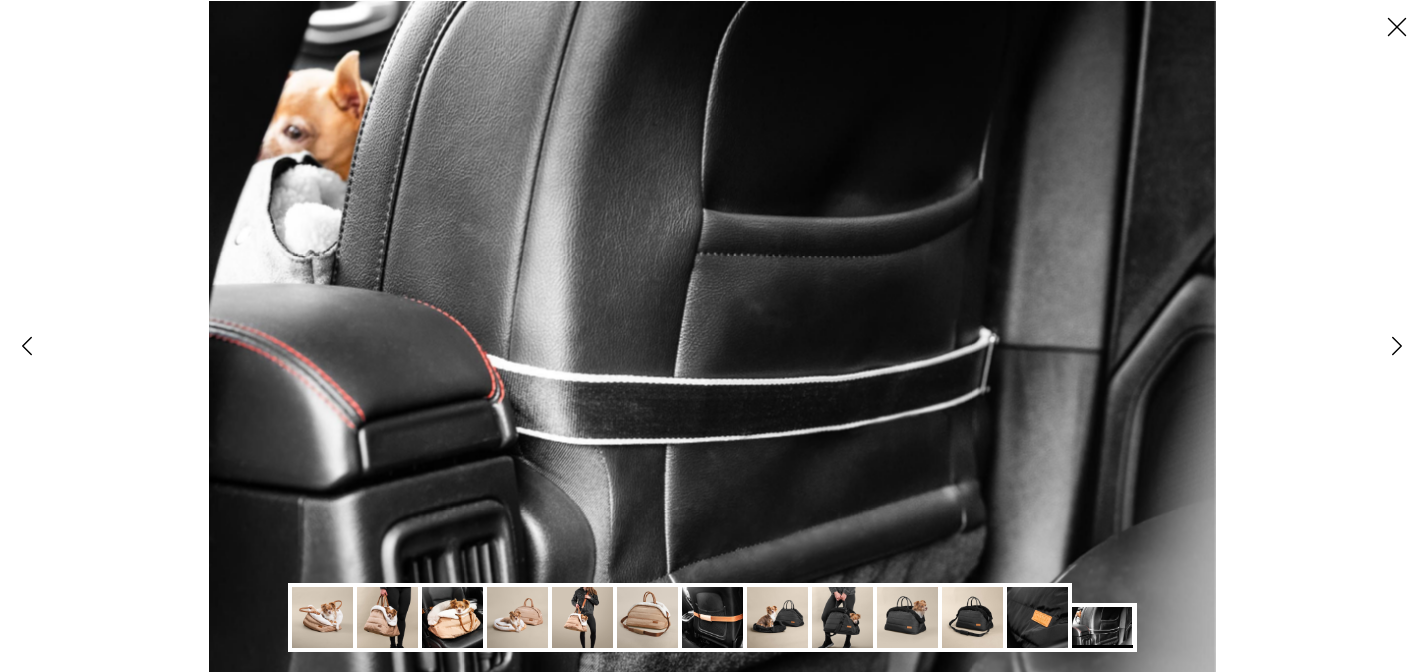 click on "Close" 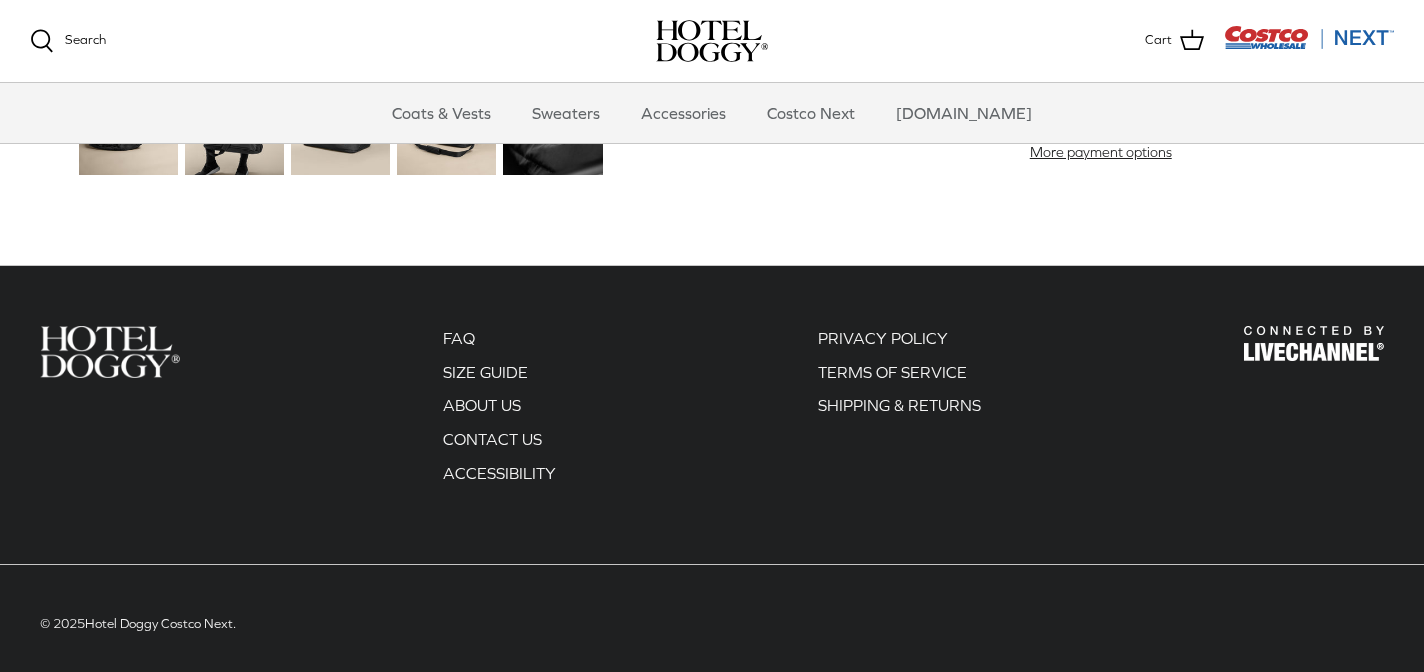scroll, scrollTop: 2470, scrollLeft: 0, axis: vertical 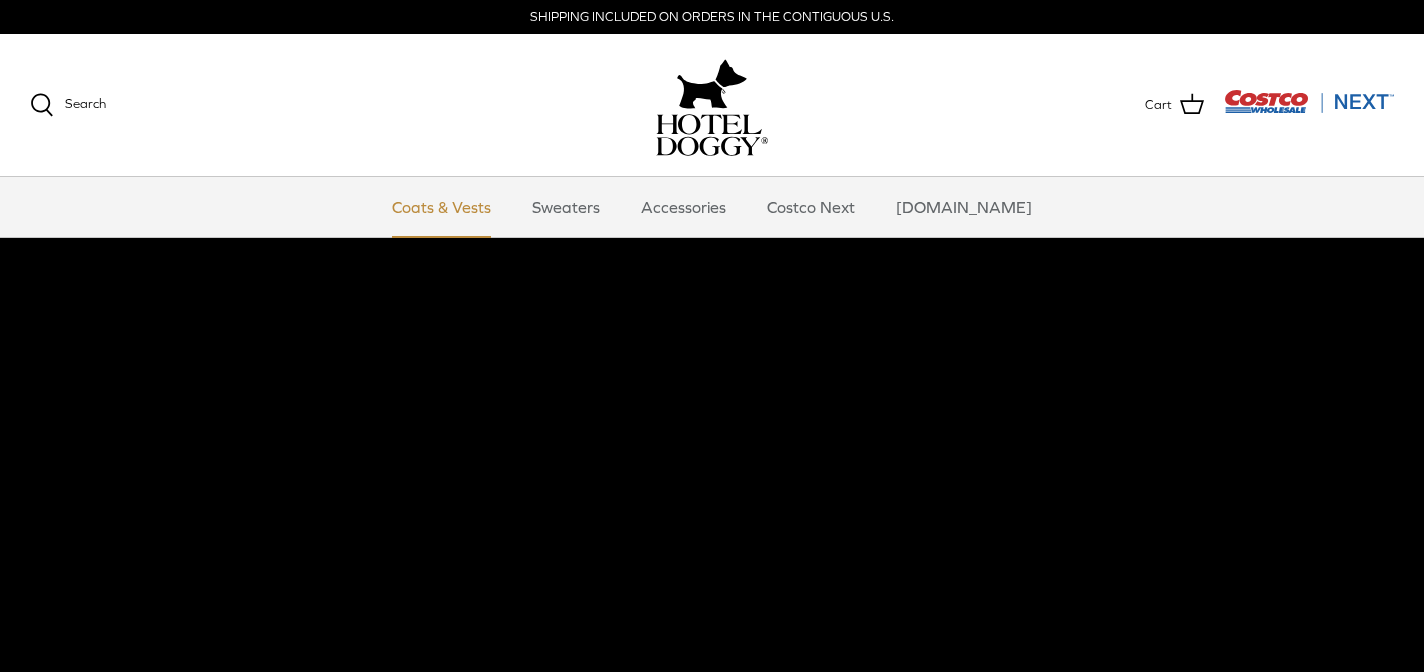 click on "Coats & Vests" at bounding box center [441, 207] 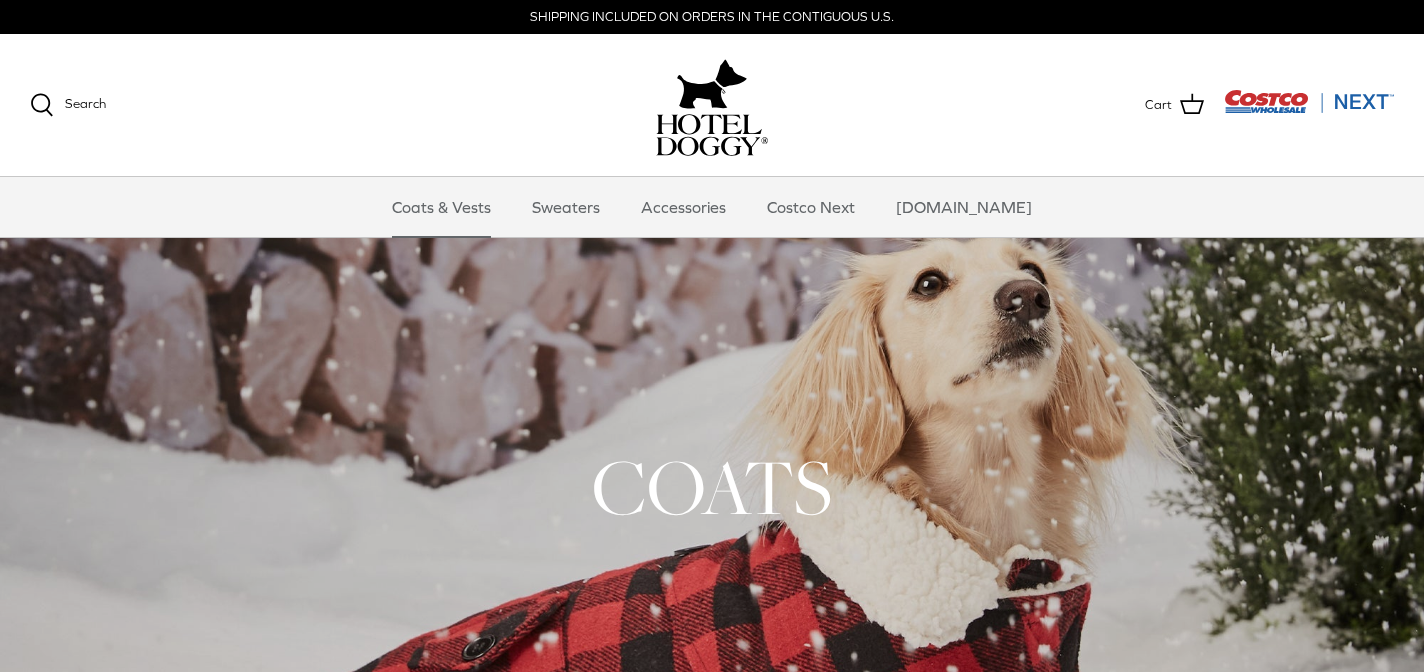 scroll, scrollTop: 0, scrollLeft: 0, axis: both 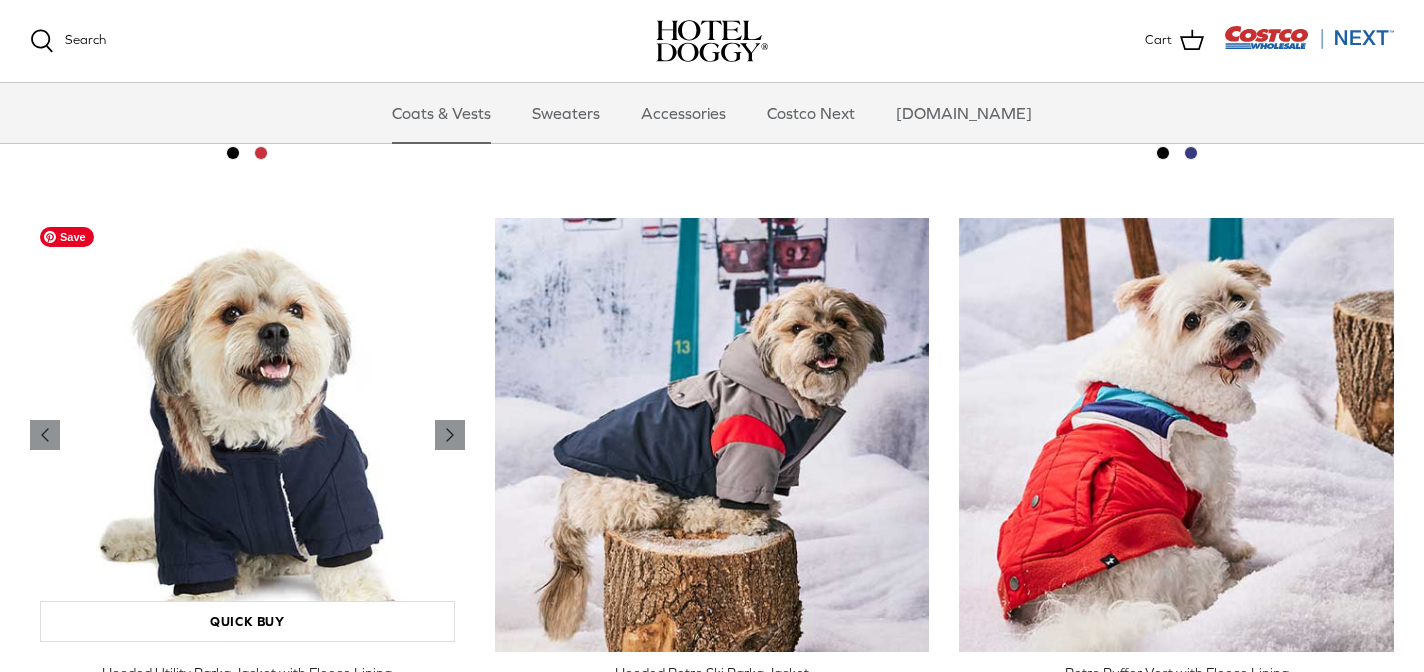 click at bounding box center [247, 435] 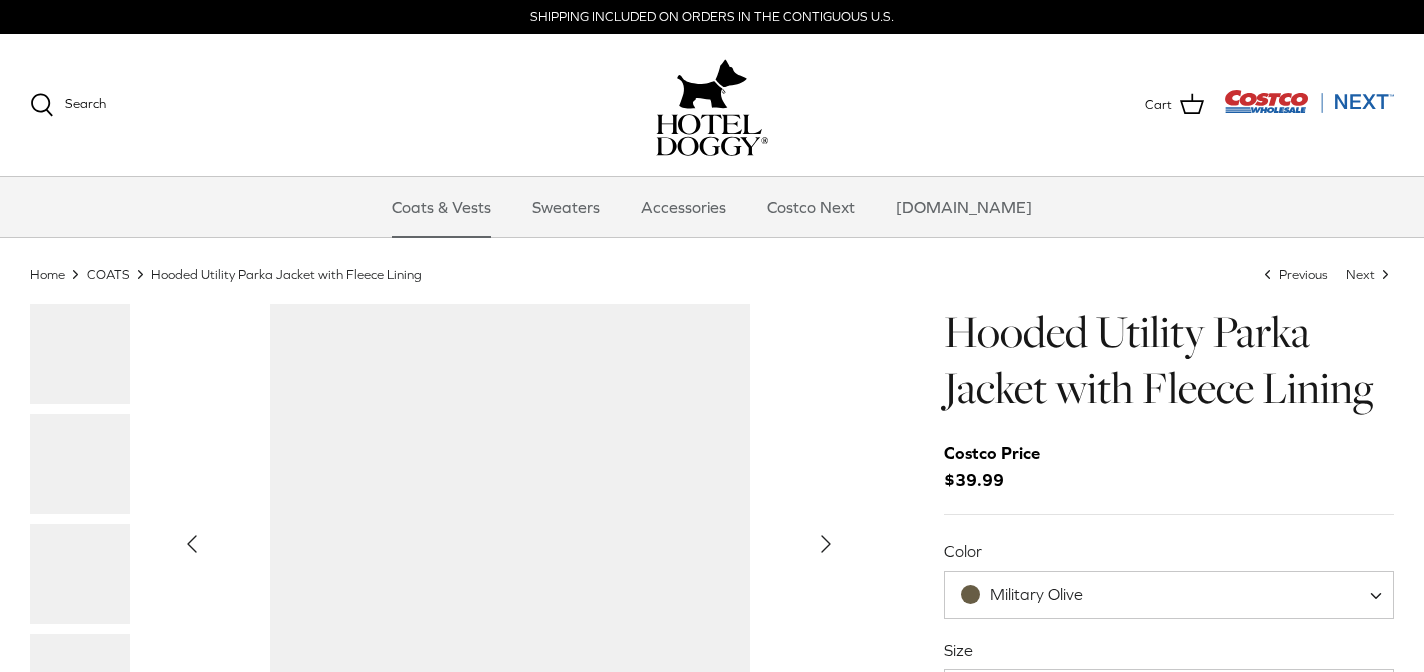 scroll, scrollTop: 0, scrollLeft: 0, axis: both 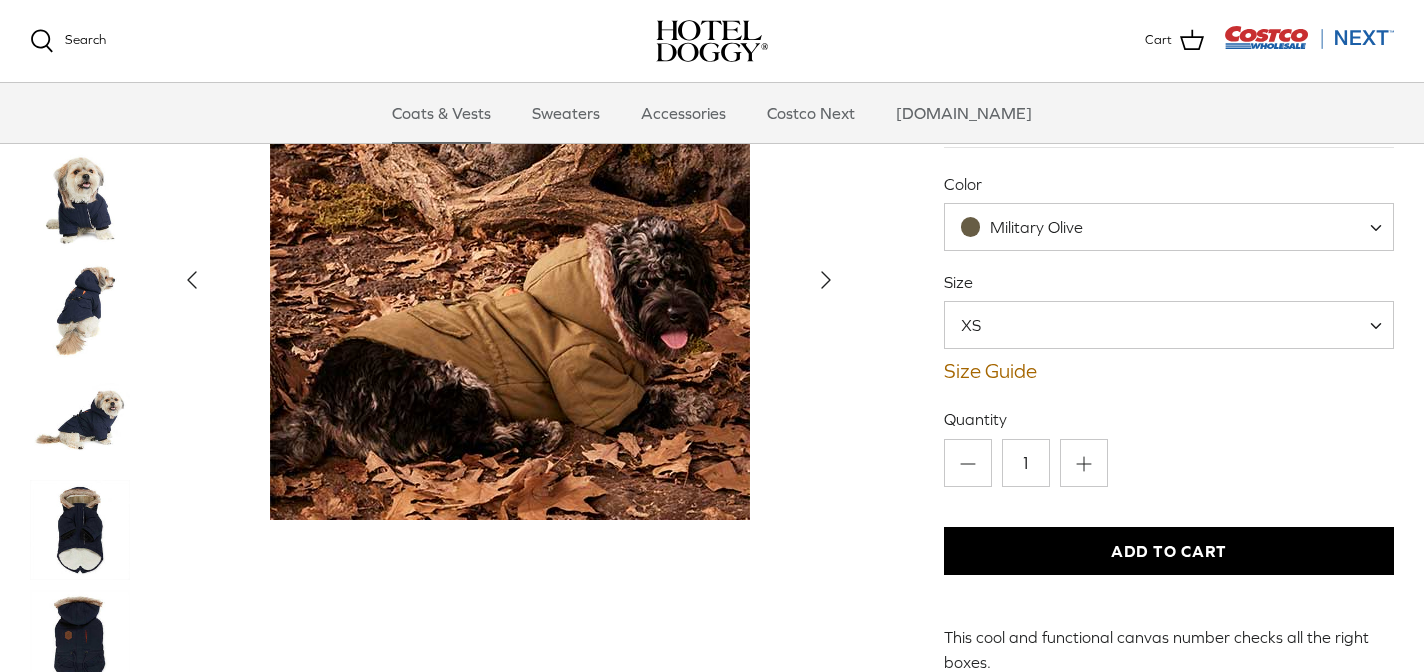 click at bounding box center [1383, 227] 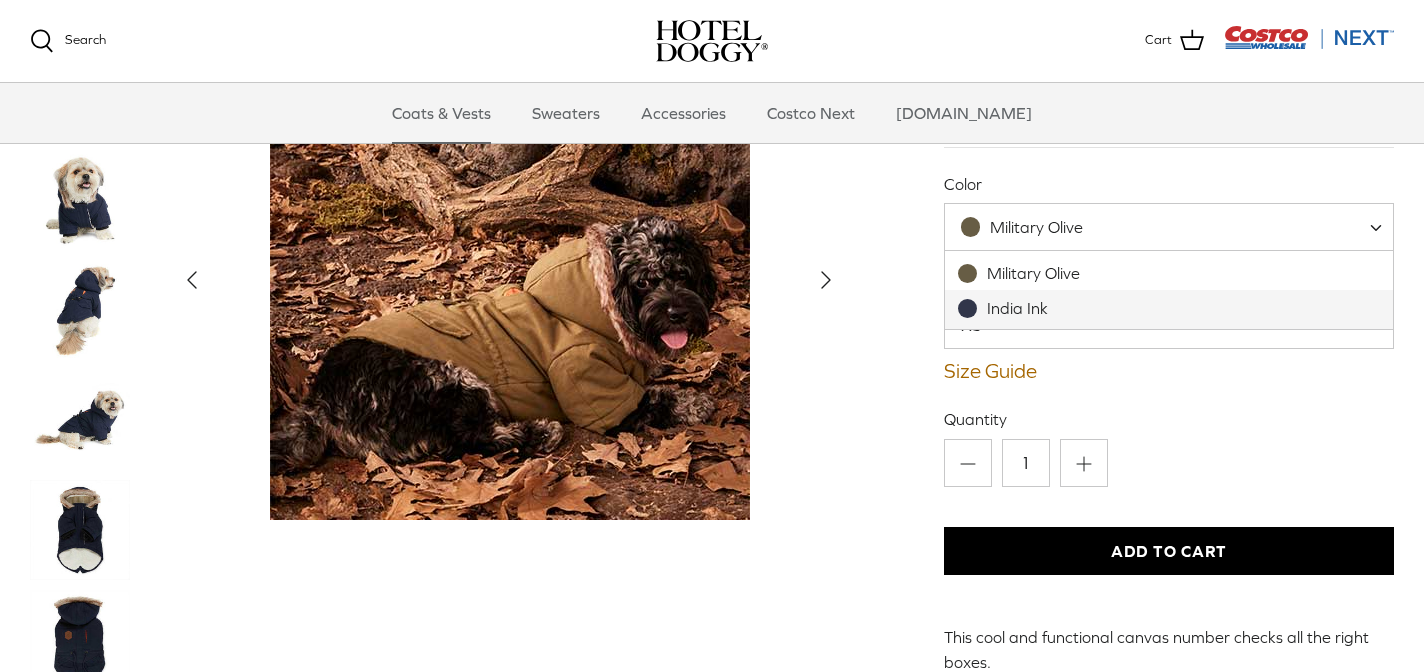 select on "India Ink" 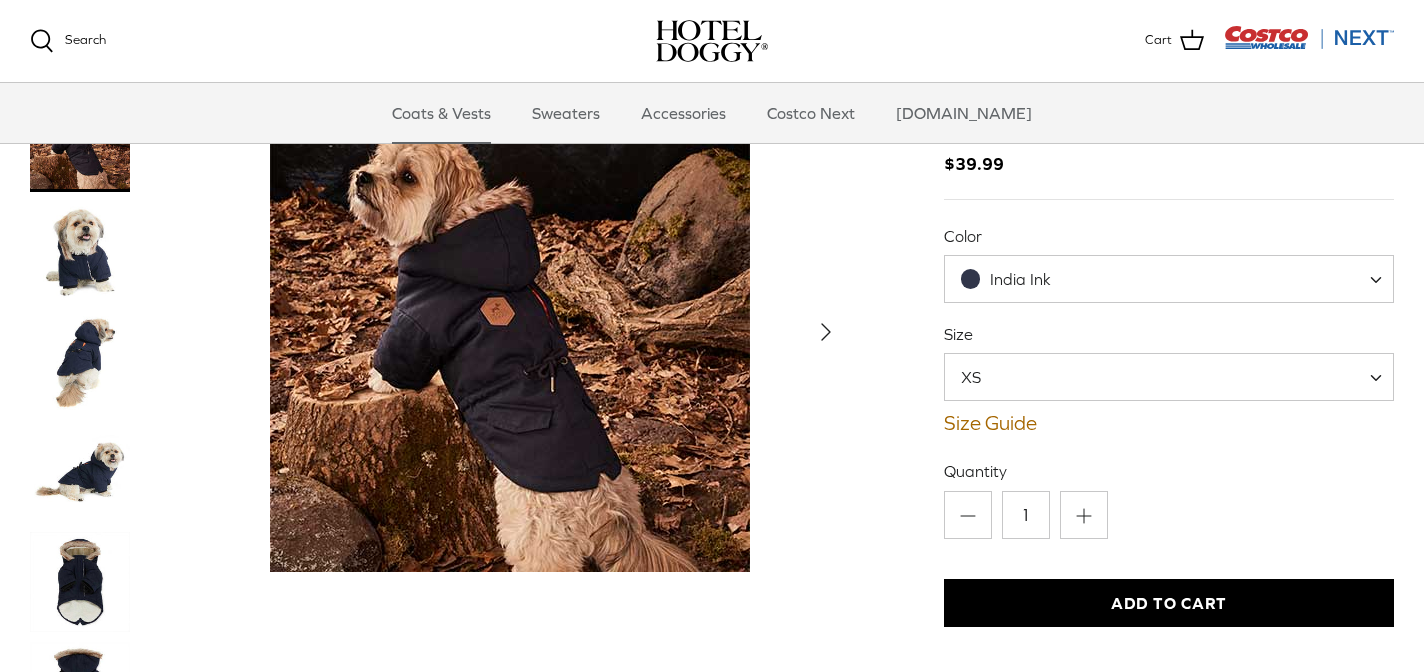 scroll, scrollTop: 111, scrollLeft: 0, axis: vertical 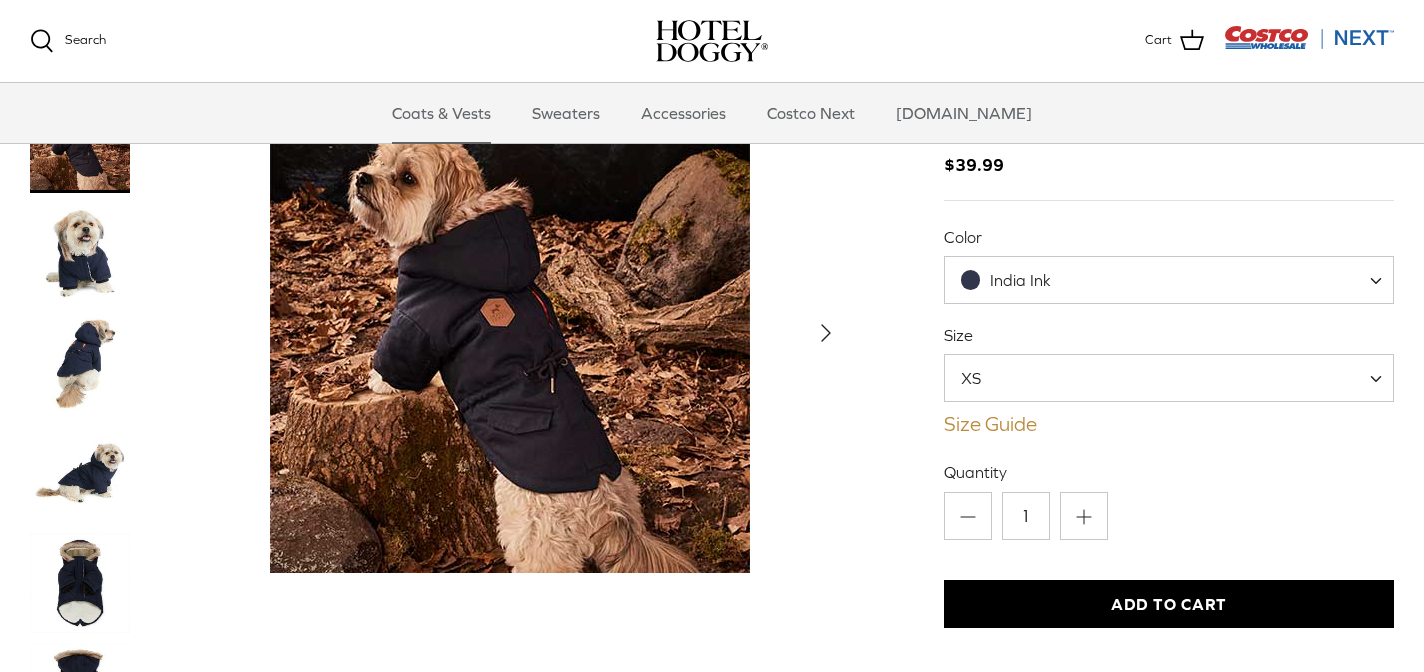 click on "Size Guide" at bounding box center [1169, 424] 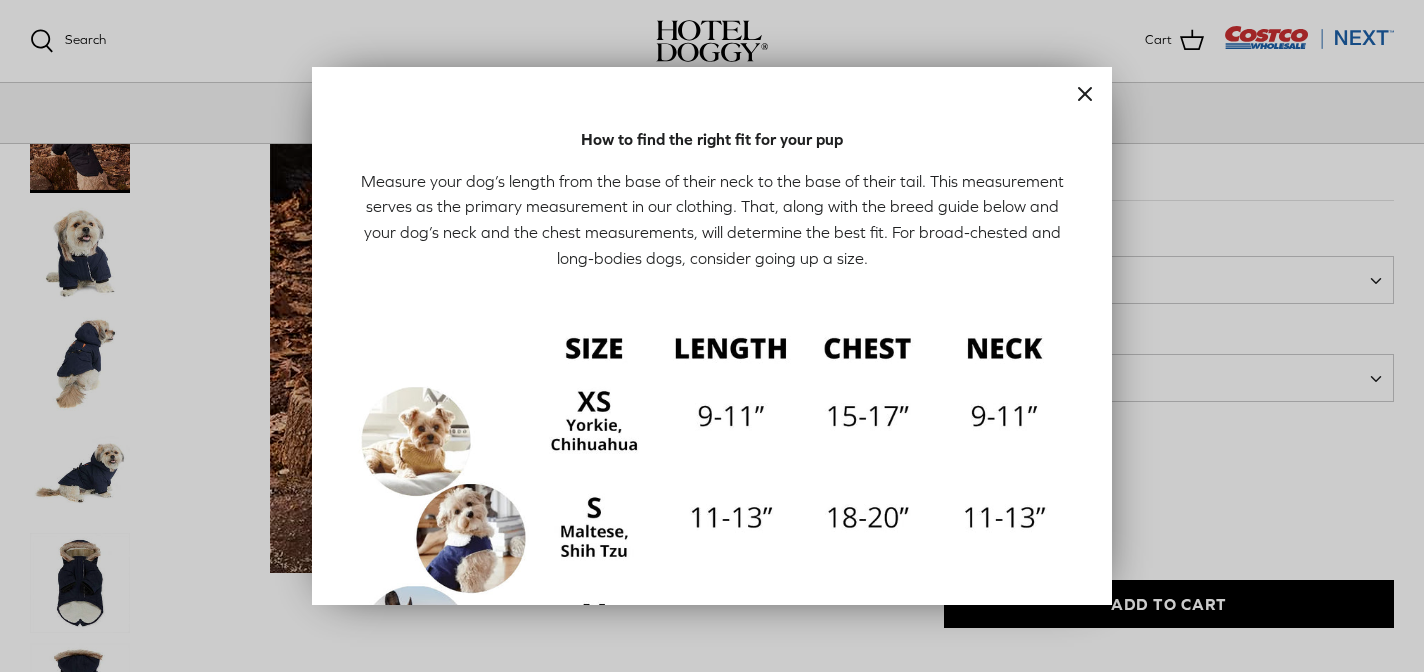 click at bounding box center [712, 336] 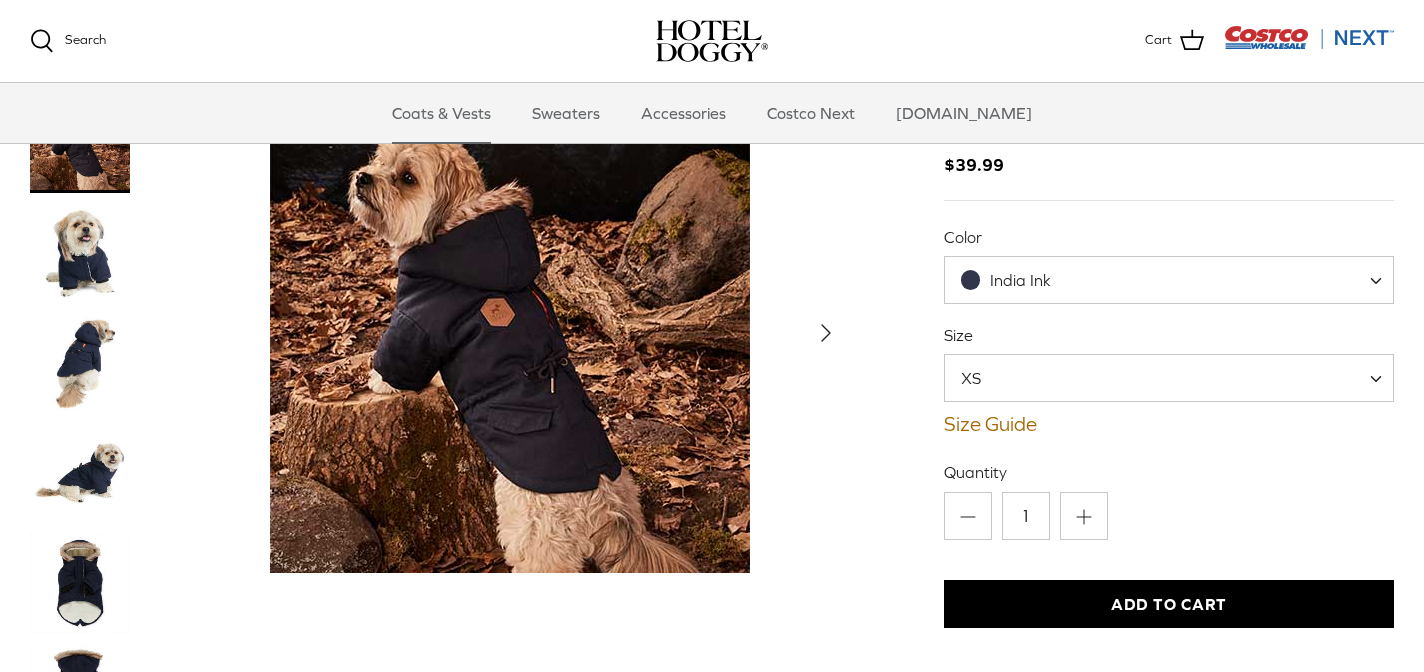 click on "Add to Cart" at bounding box center [1169, 604] 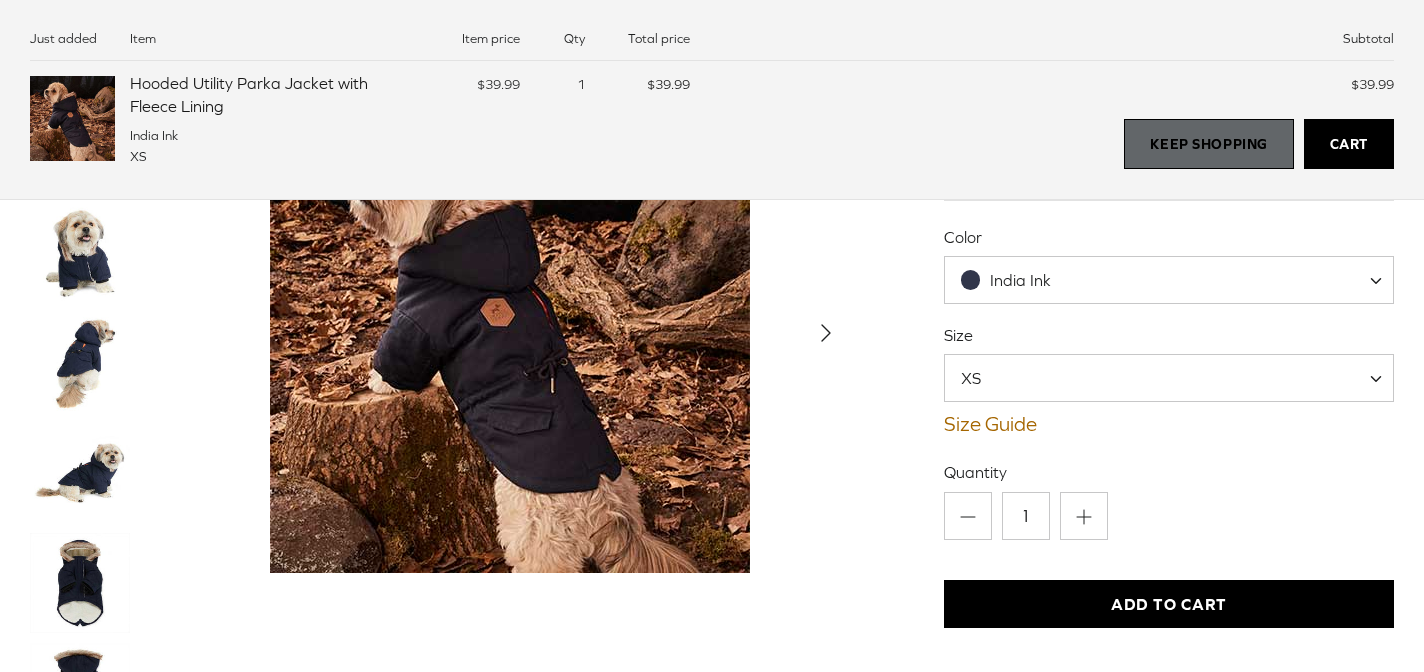 click on "Keep Shopping" at bounding box center (1208, 144) 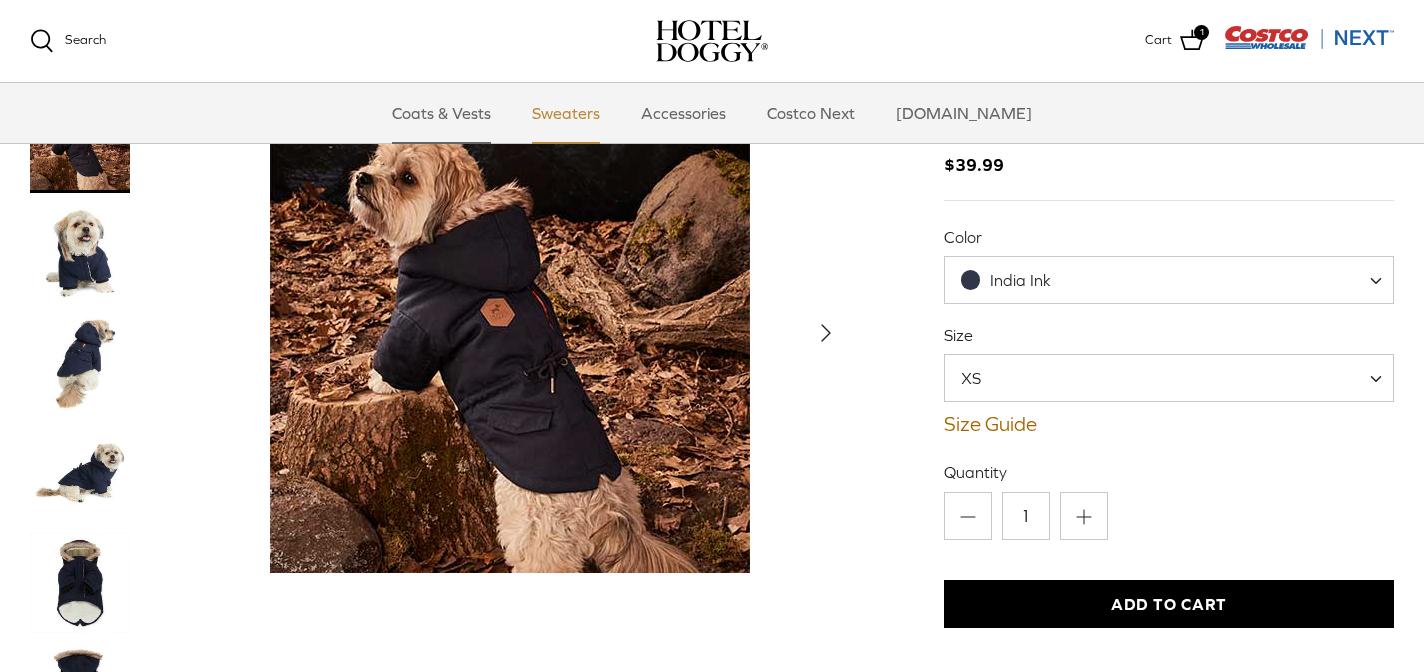 click on "Sweaters" at bounding box center [566, 113] 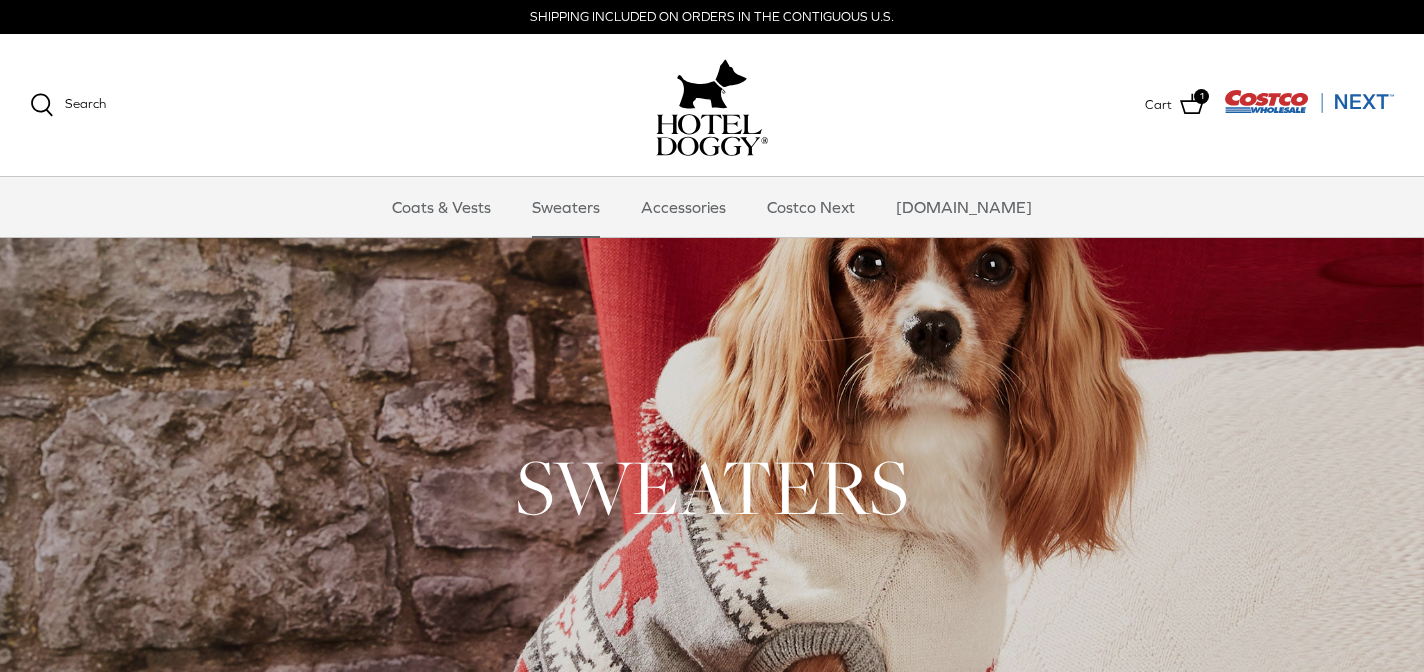 scroll, scrollTop: 0, scrollLeft: 0, axis: both 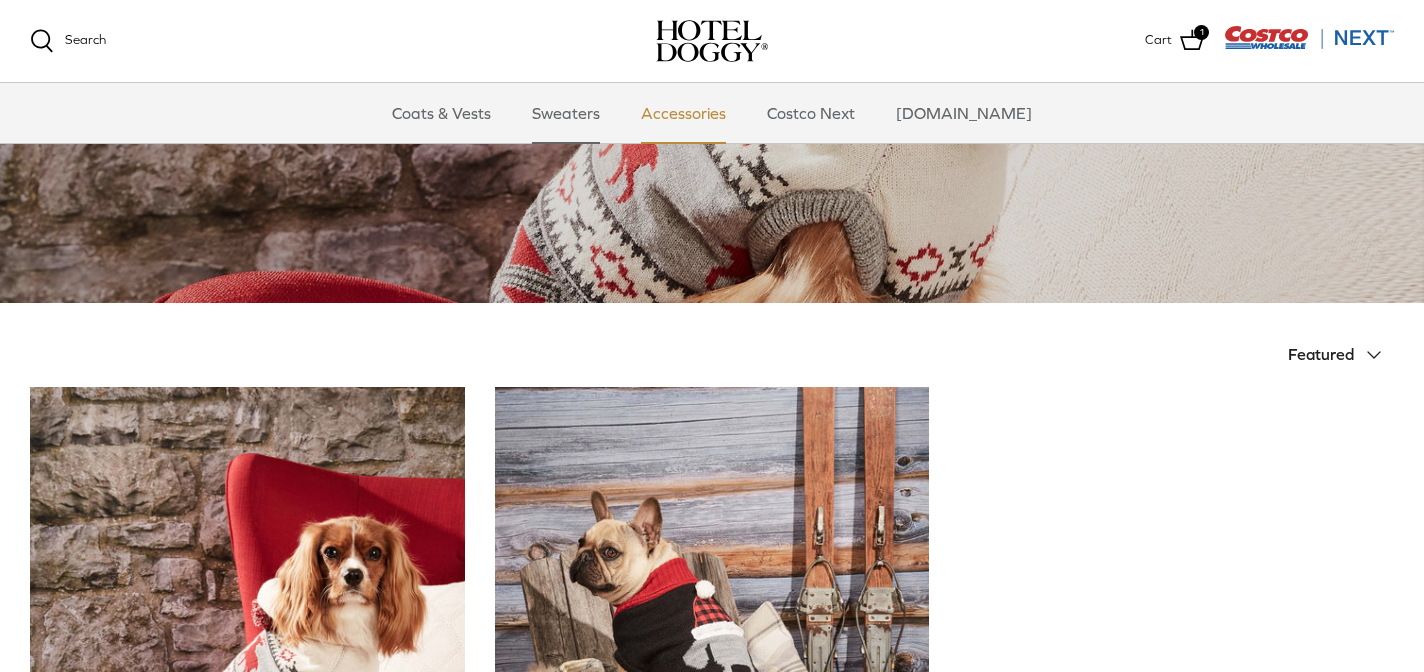 click on "Accessories" at bounding box center (683, 113) 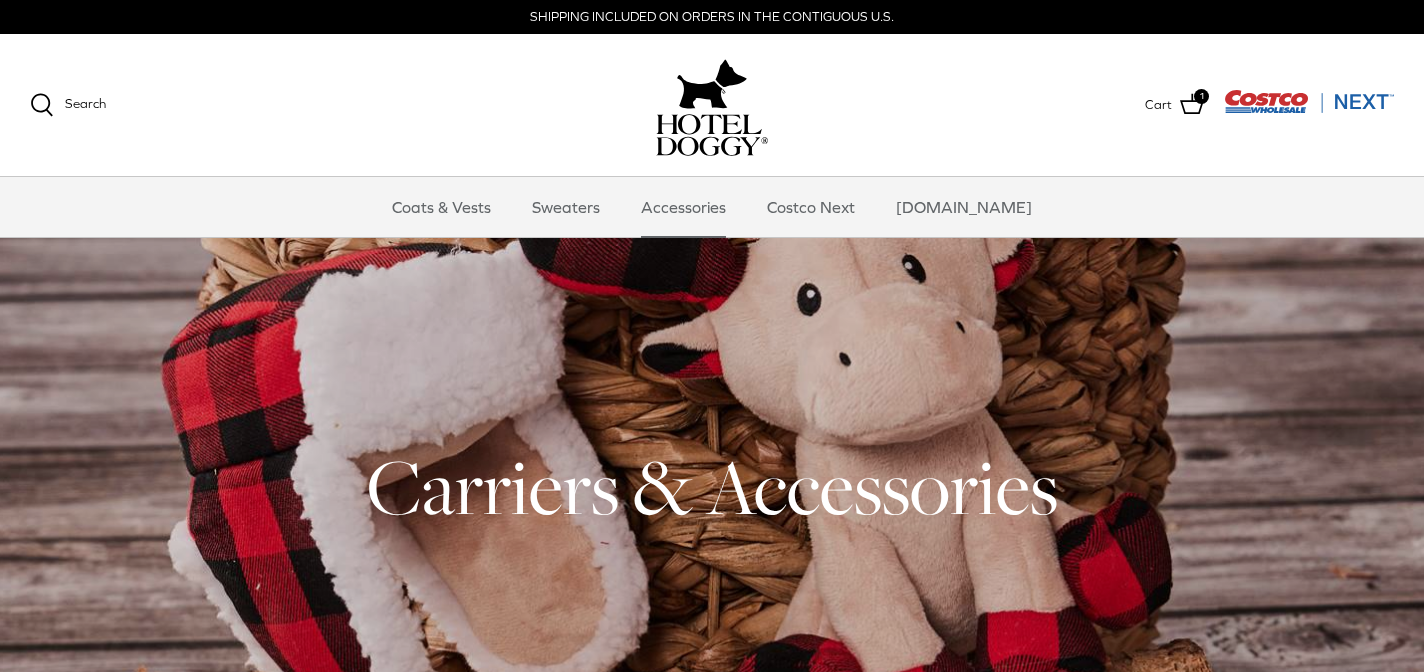 scroll, scrollTop: 0, scrollLeft: 0, axis: both 